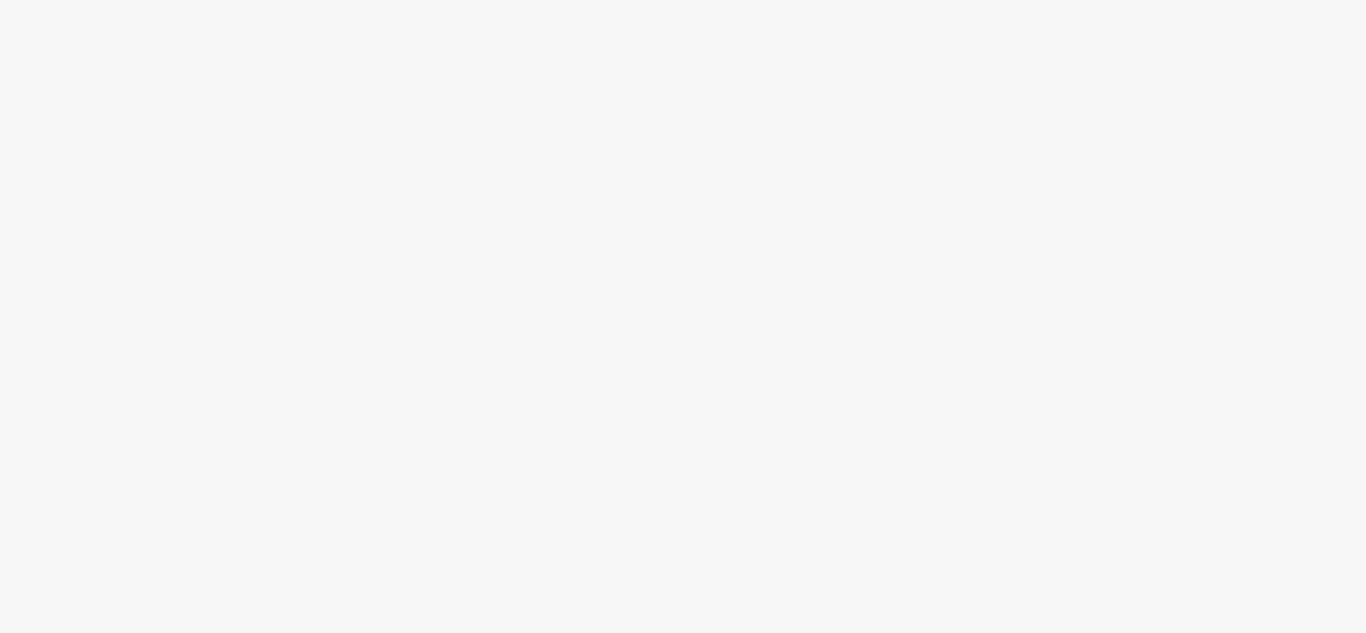 scroll, scrollTop: 0, scrollLeft: 0, axis: both 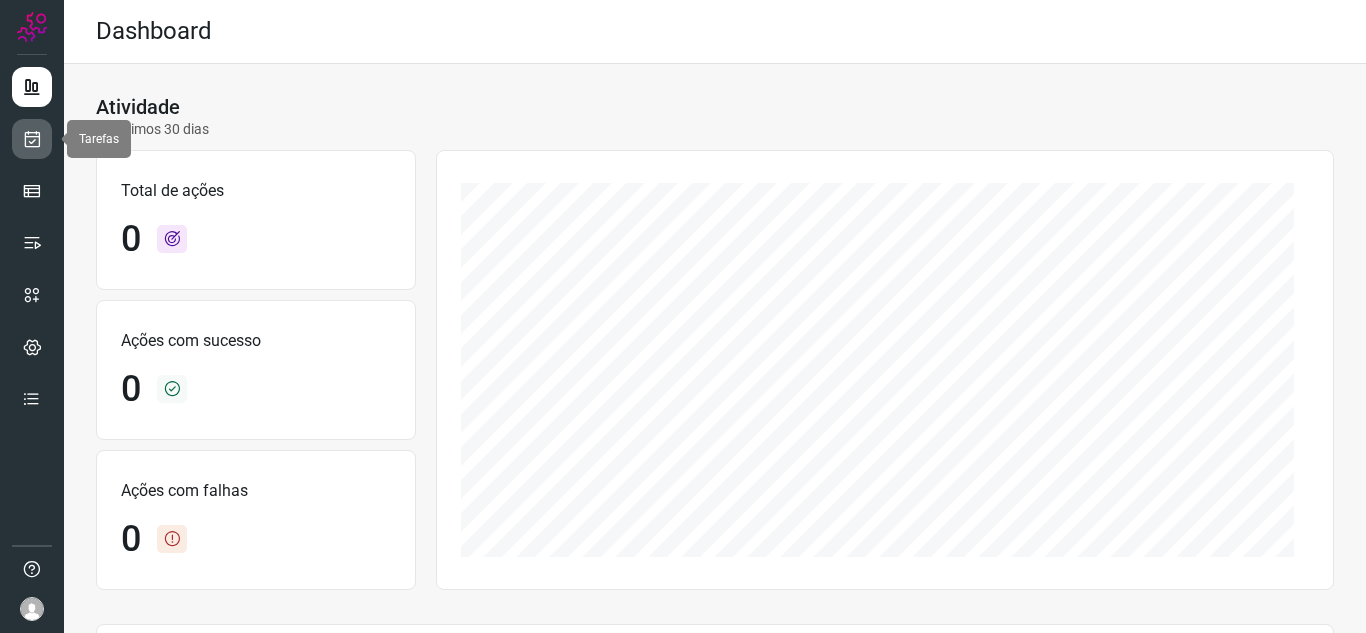 click at bounding box center (32, 139) 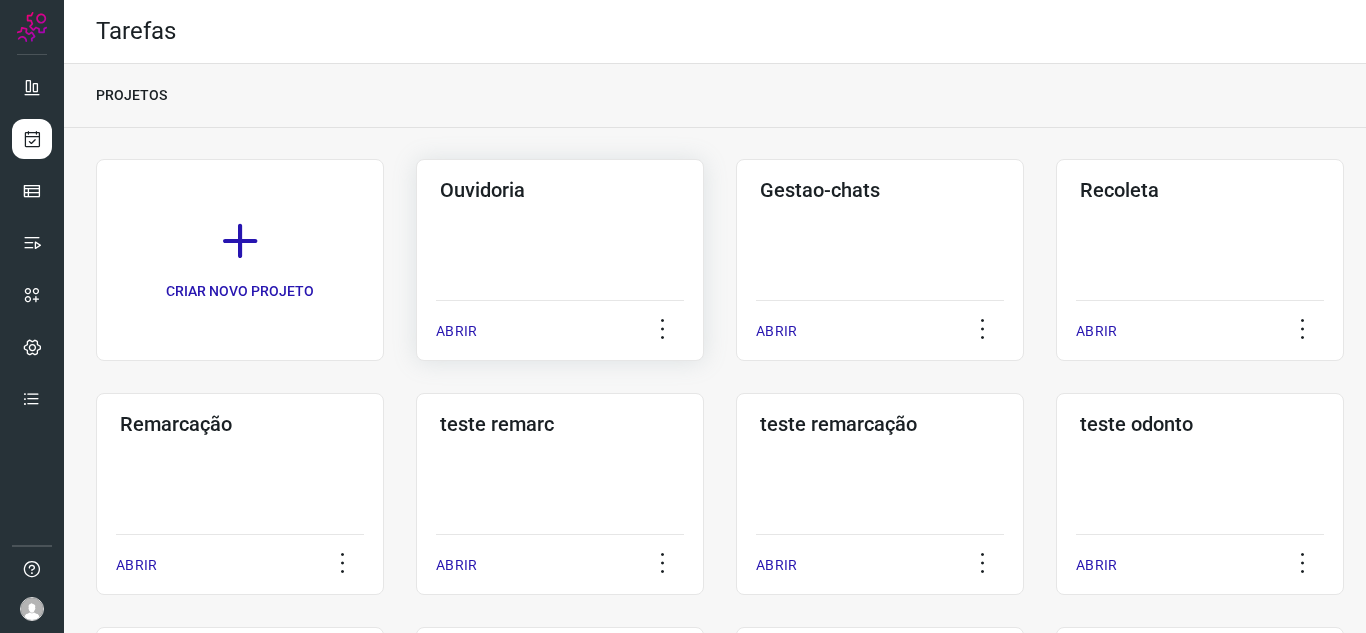 click on "ABRIR" at bounding box center (456, 331) 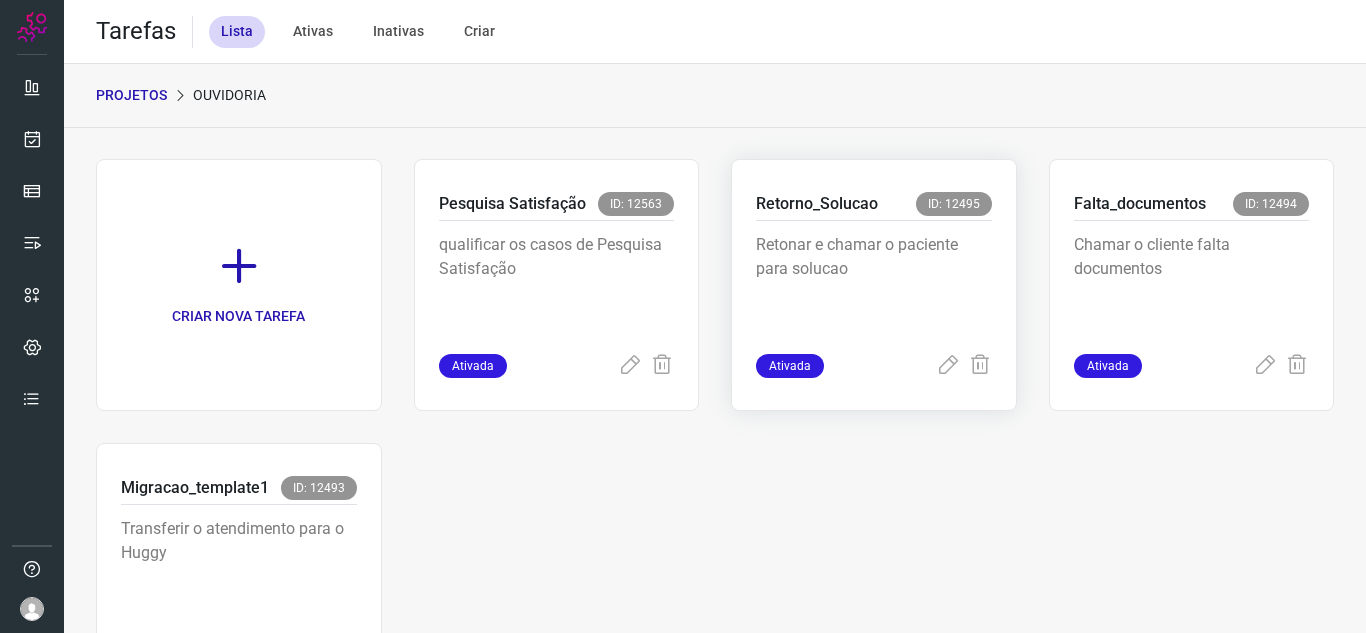 click on "Ativada" at bounding box center (790, 366) 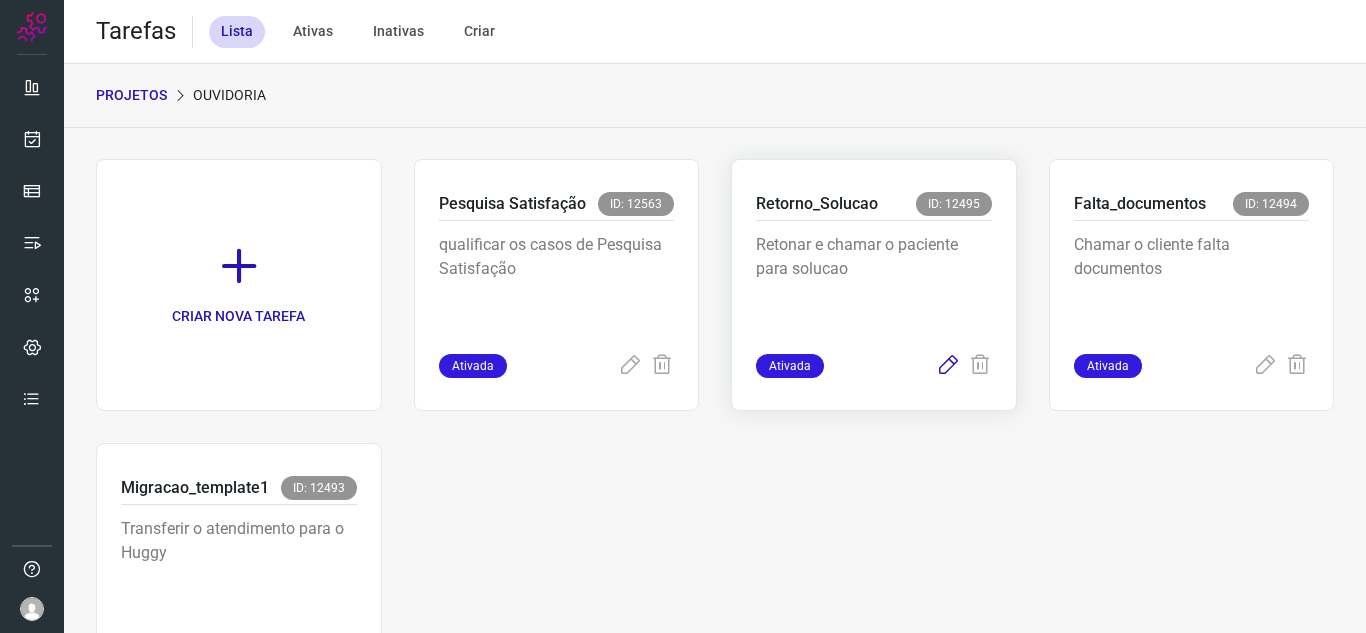 click at bounding box center [948, 366] 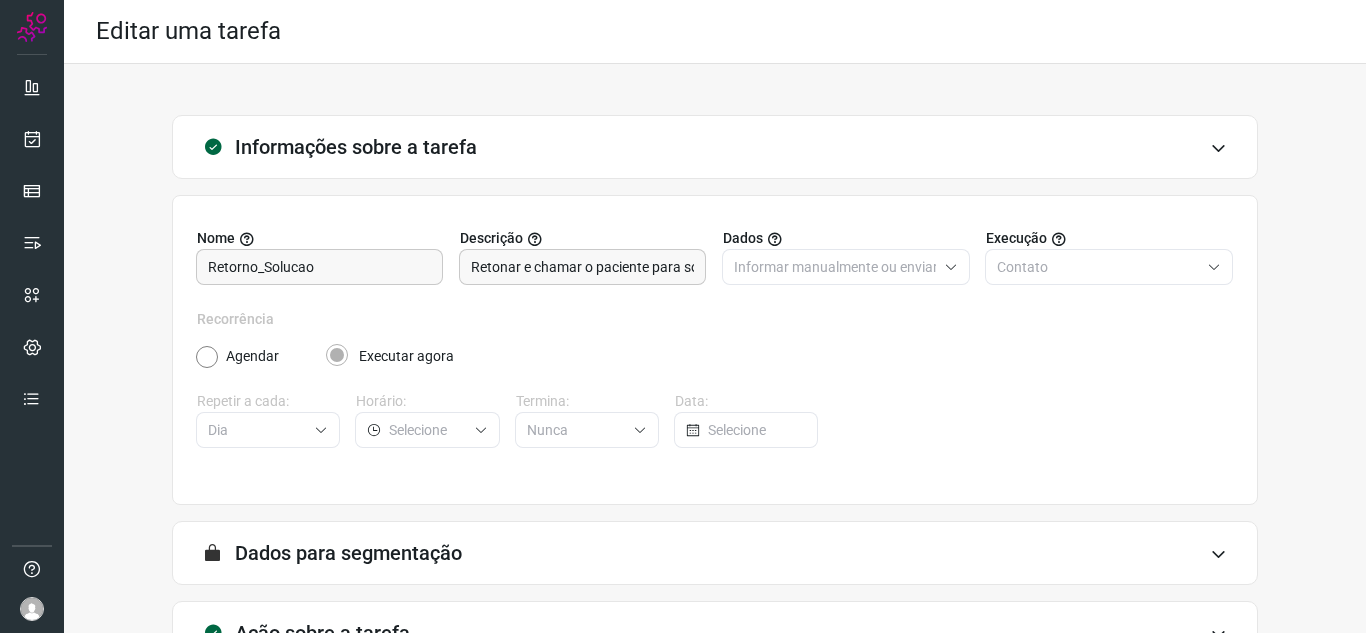 scroll, scrollTop: 148, scrollLeft: 0, axis: vertical 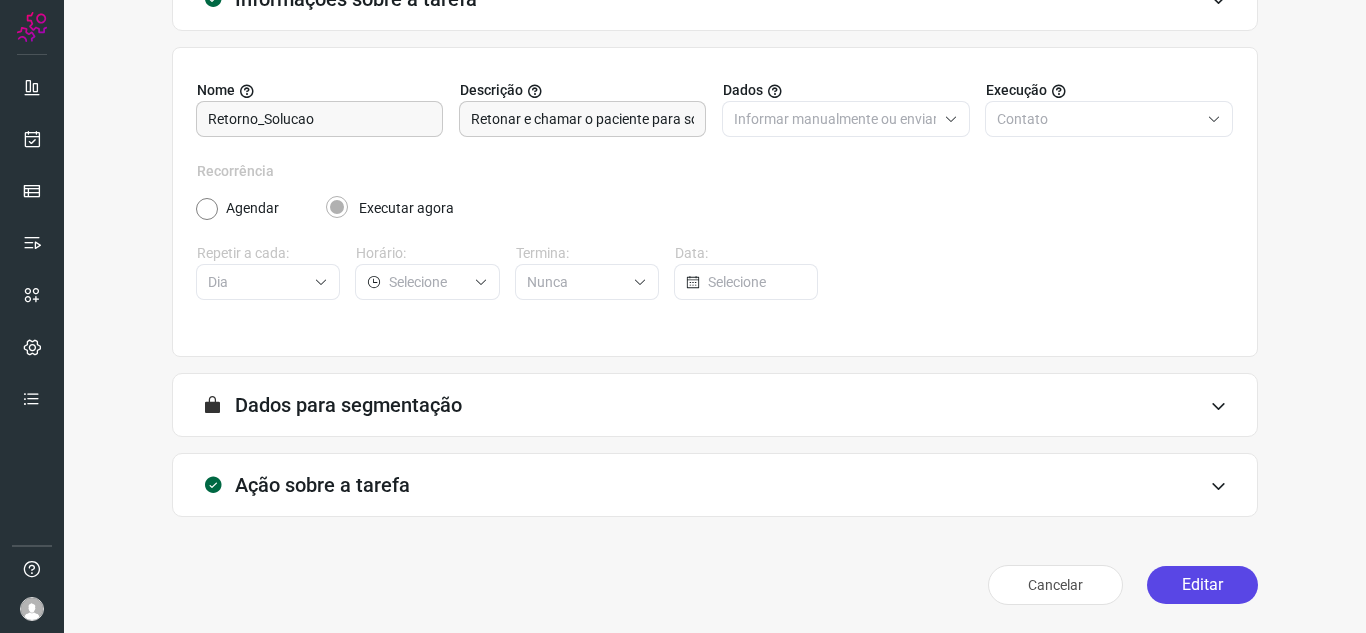 click on "Editar" at bounding box center (1202, 585) 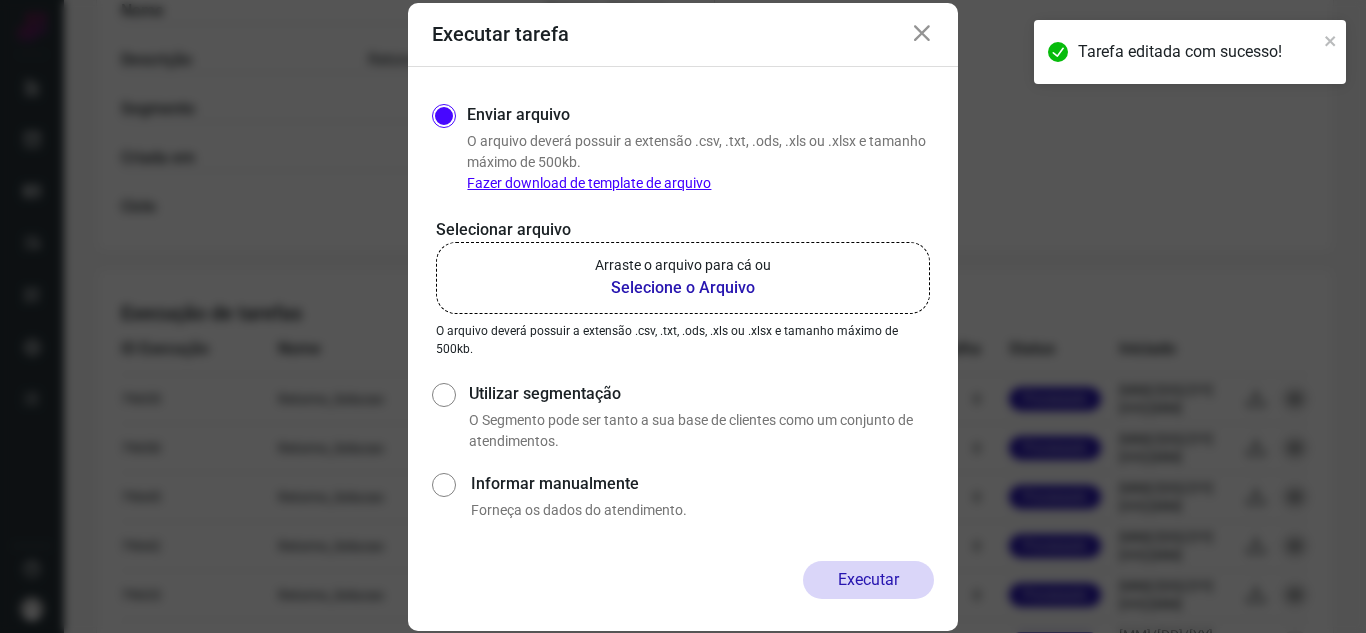 scroll, scrollTop: 530, scrollLeft: 0, axis: vertical 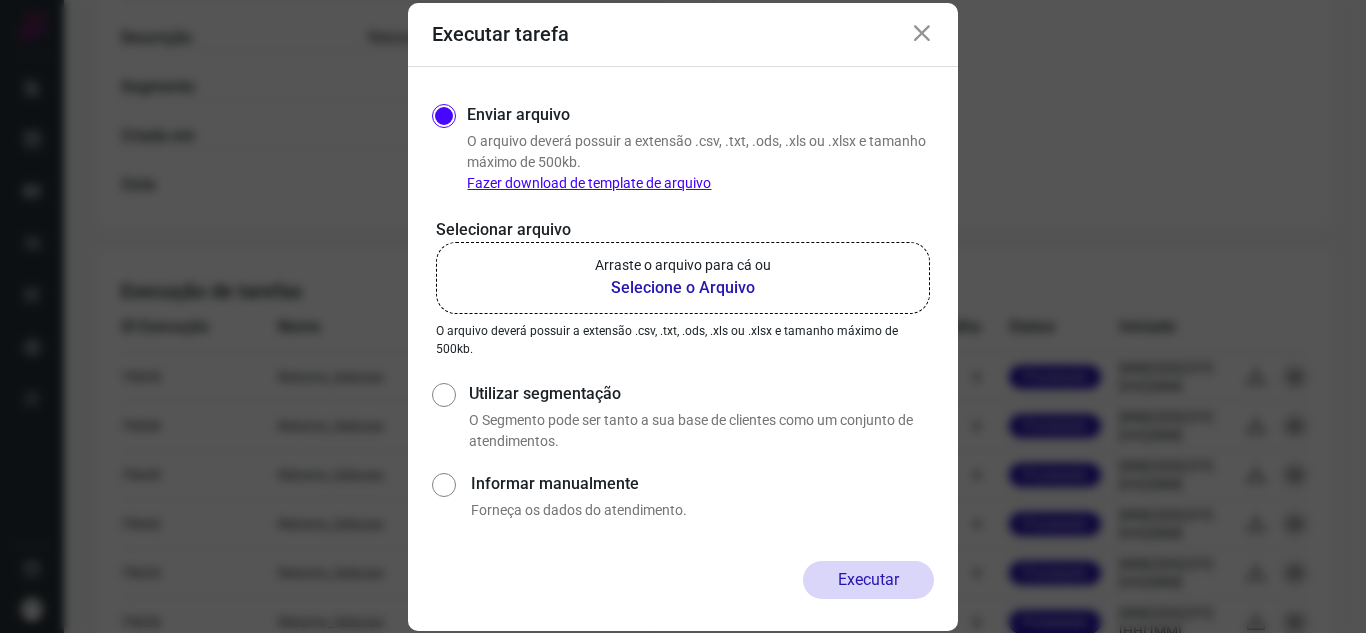 click on "Selecione o Arquivo" at bounding box center (683, 288) 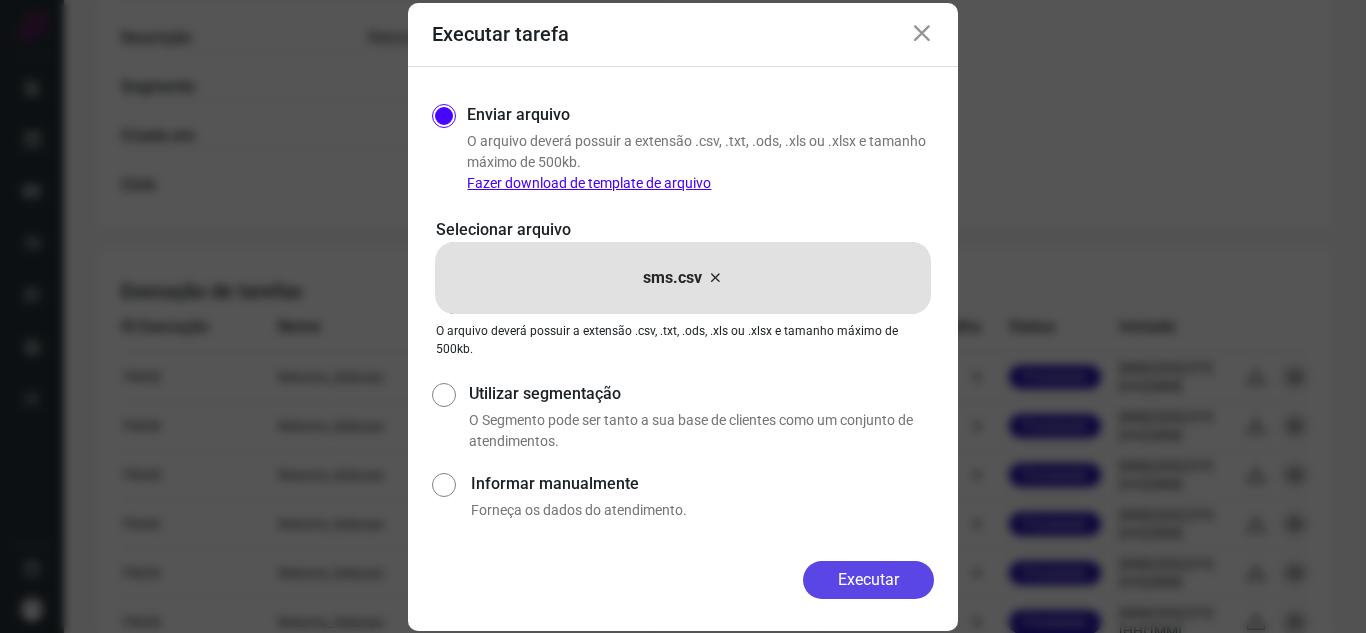 click on "Executar" at bounding box center (868, 580) 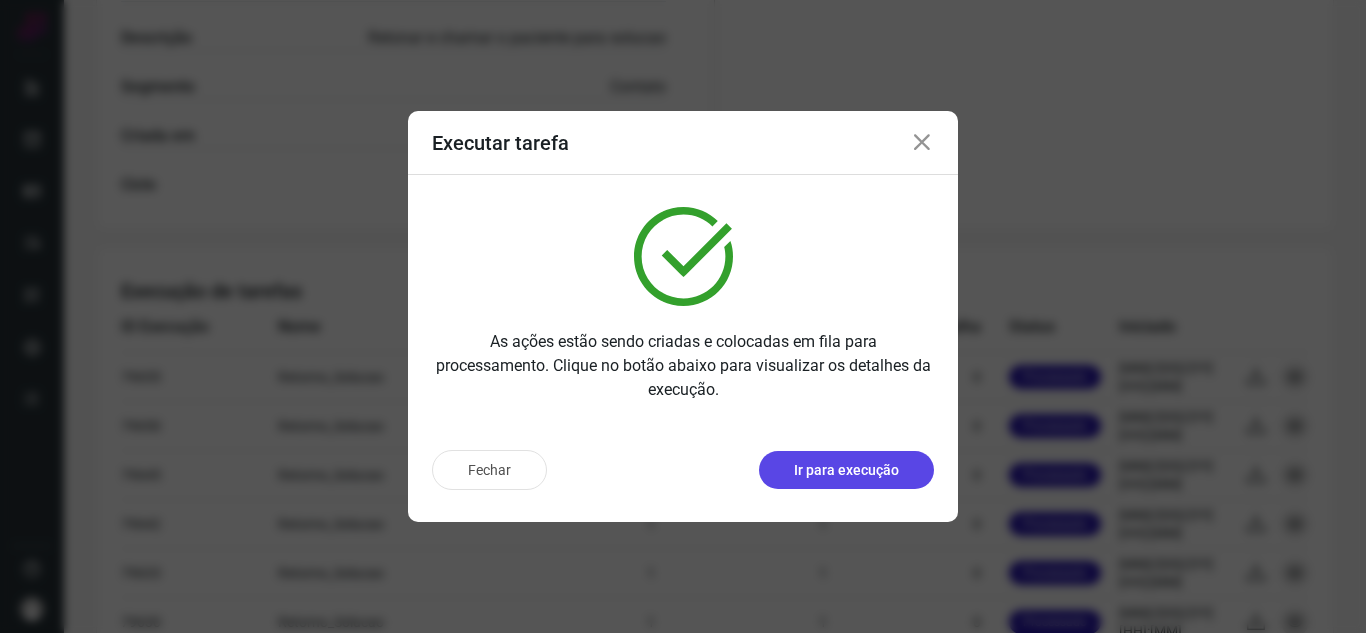 click on "Ir para execução" at bounding box center (846, 470) 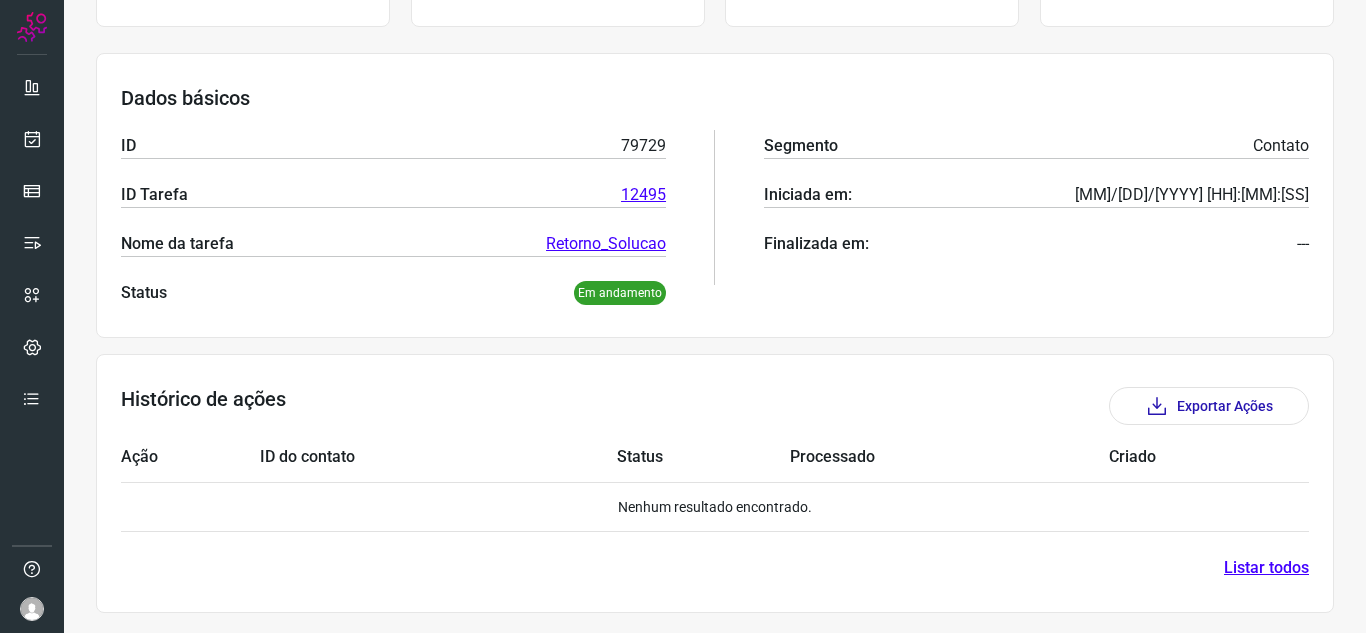 scroll, scrollTop: 350, scrollLeft: 0, axis: vertical 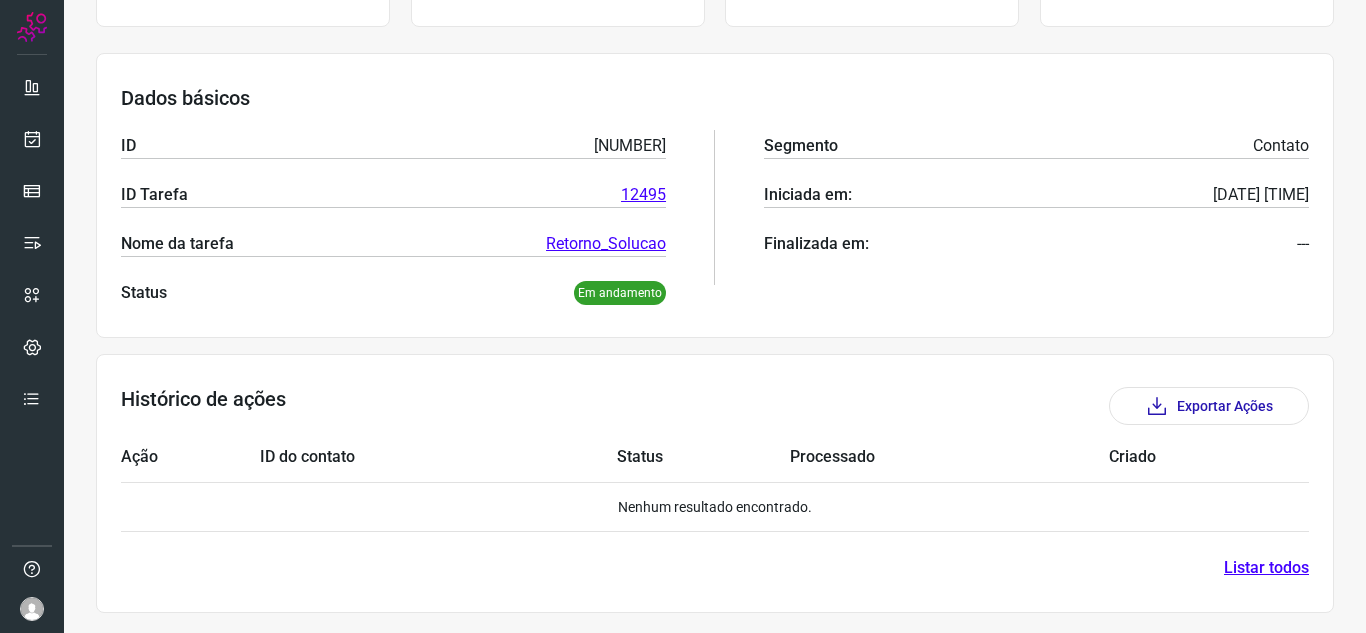 click on "Segmento Contato Iniciada em: [DATE] [TIME] Finalizada em: ---" at bounding box center [1036, 207] 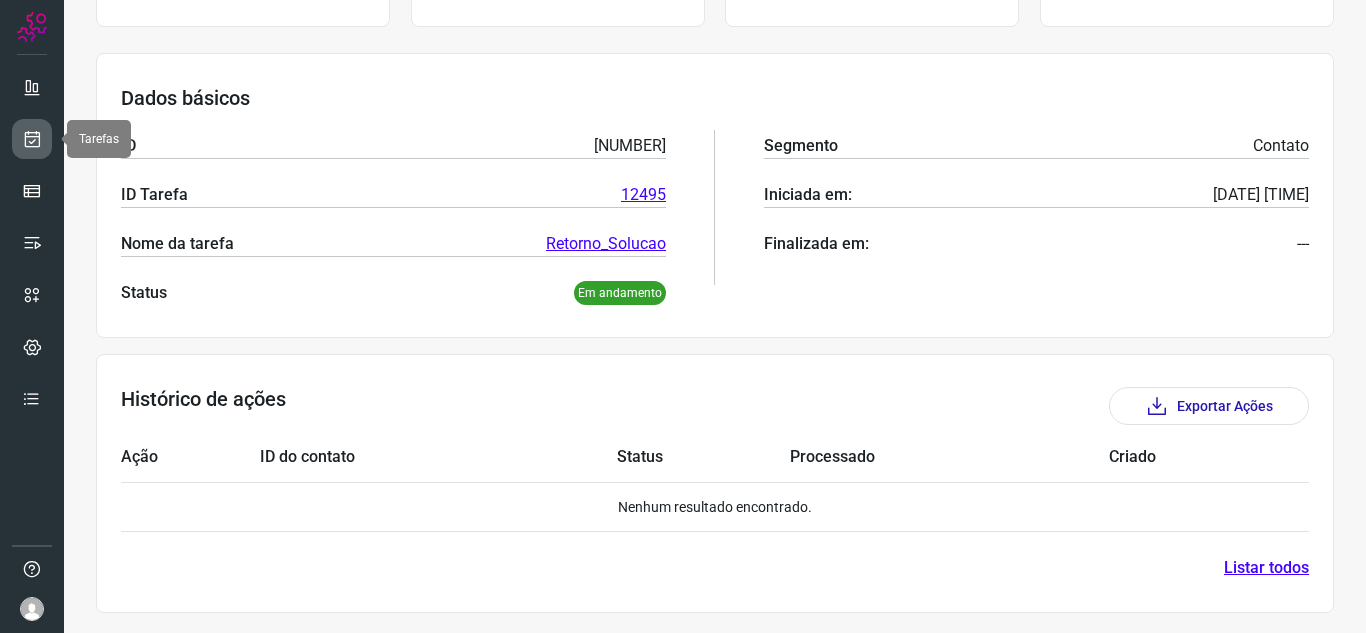 click at bounding box center [32, 139] 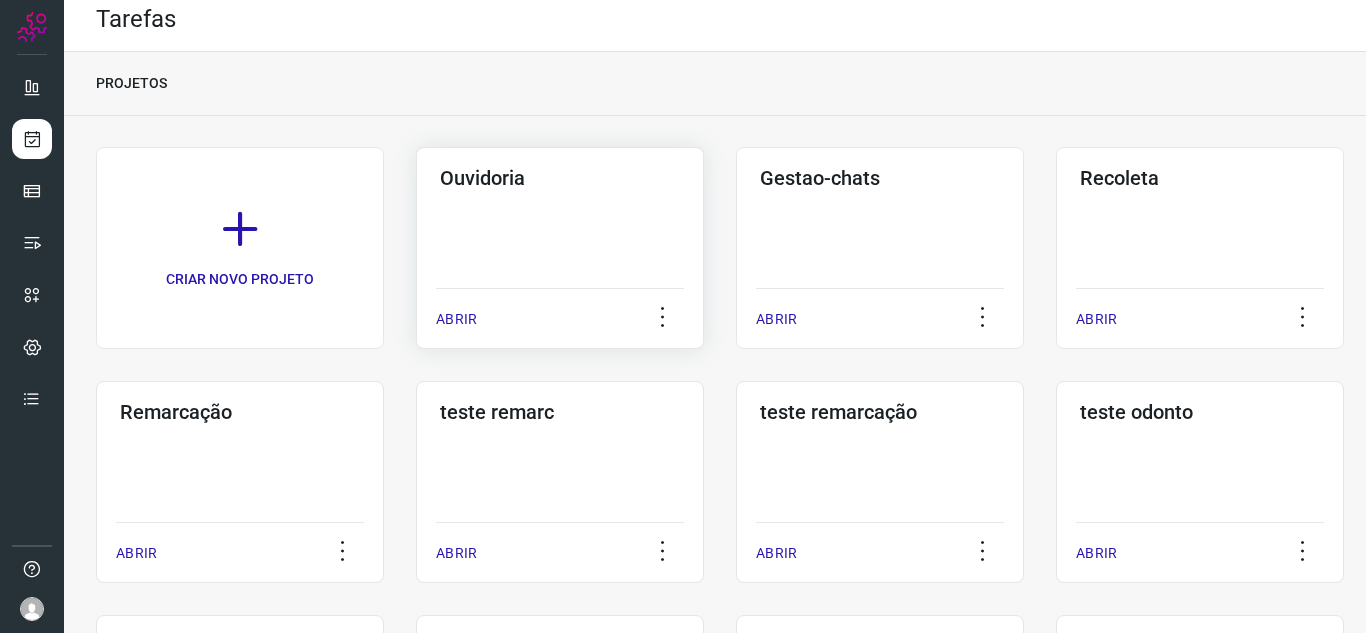 click on "ABRIR" at bounding box center [456, 319] 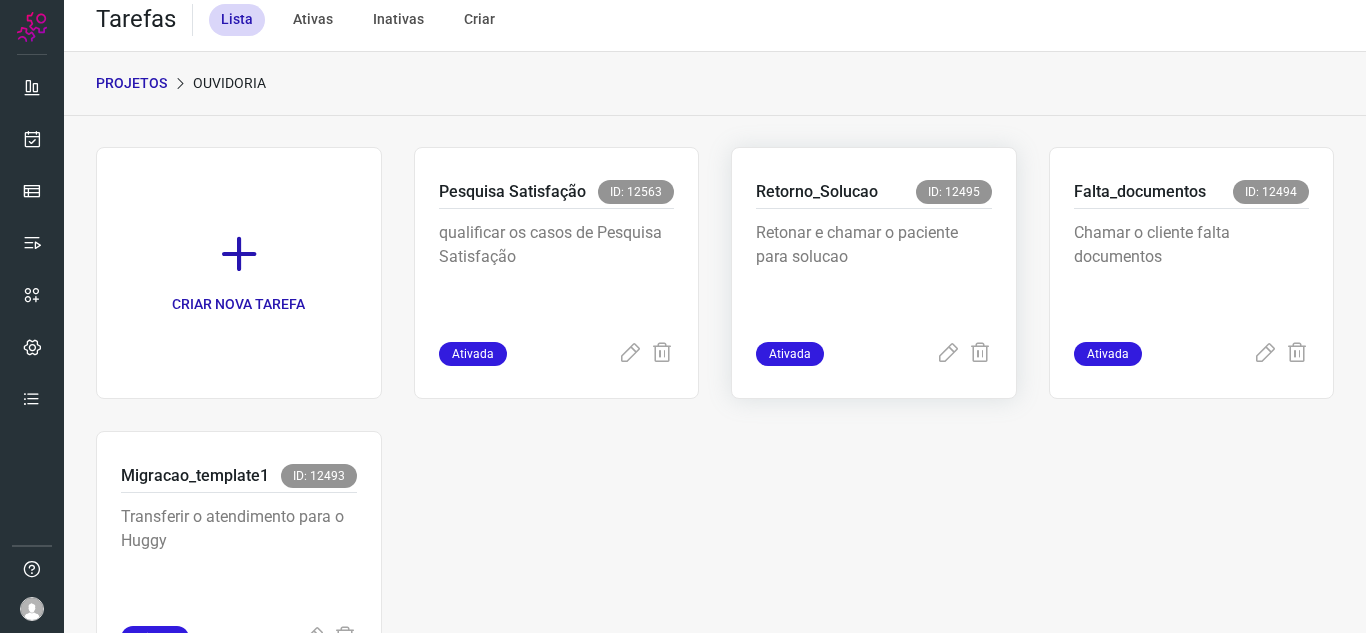 click on "Ativada" at bounding box center [790, 354] 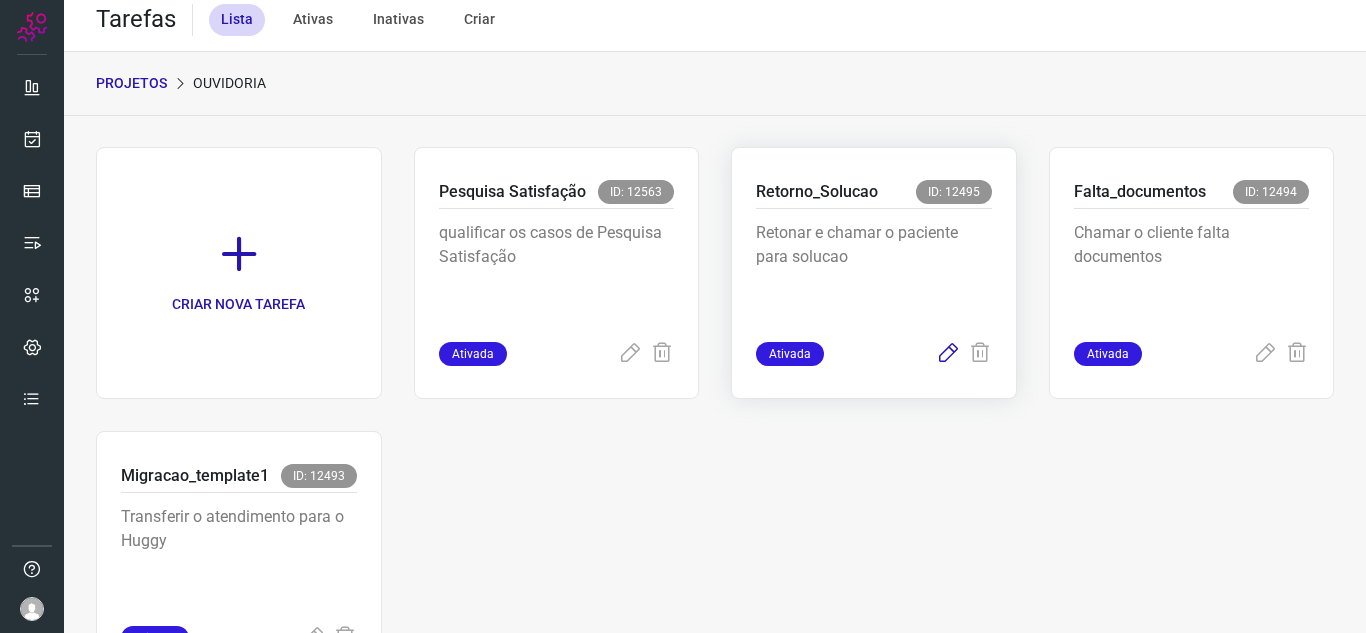 click at bounding box center [948, 354] 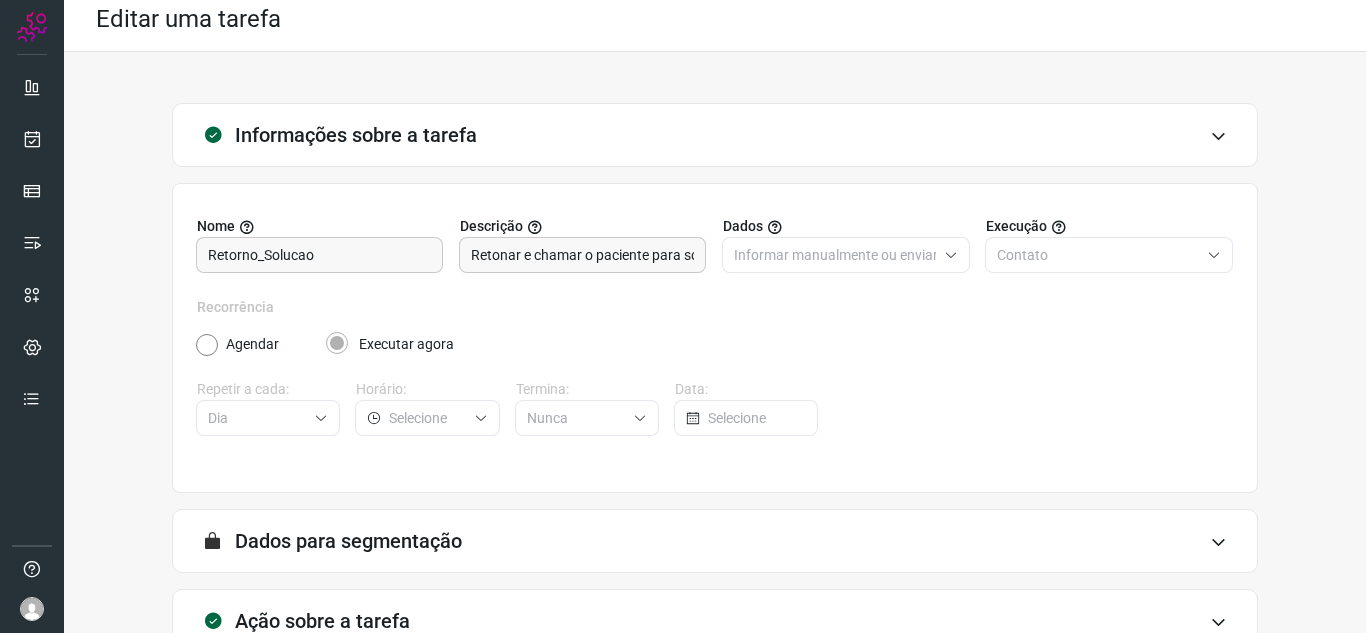 scroll, scrollTop: 148, scrollLeft: 0, axis: vertical 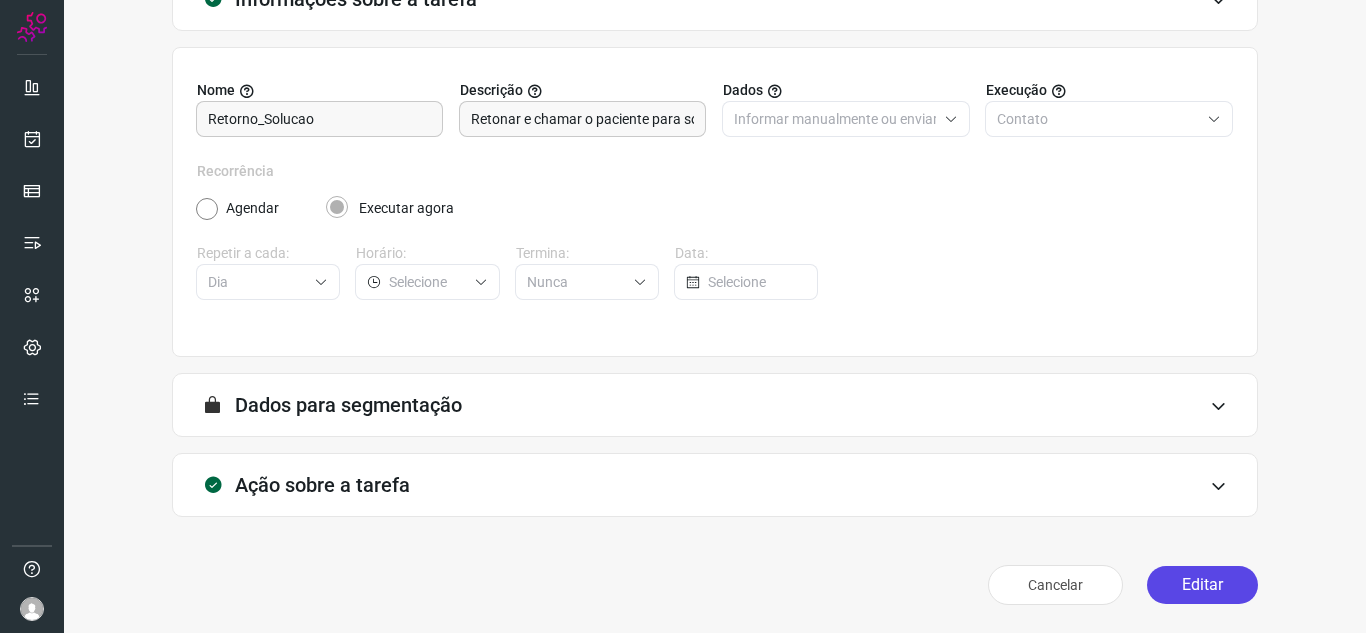 click on "Editar" at bounding box center (1202, 585) 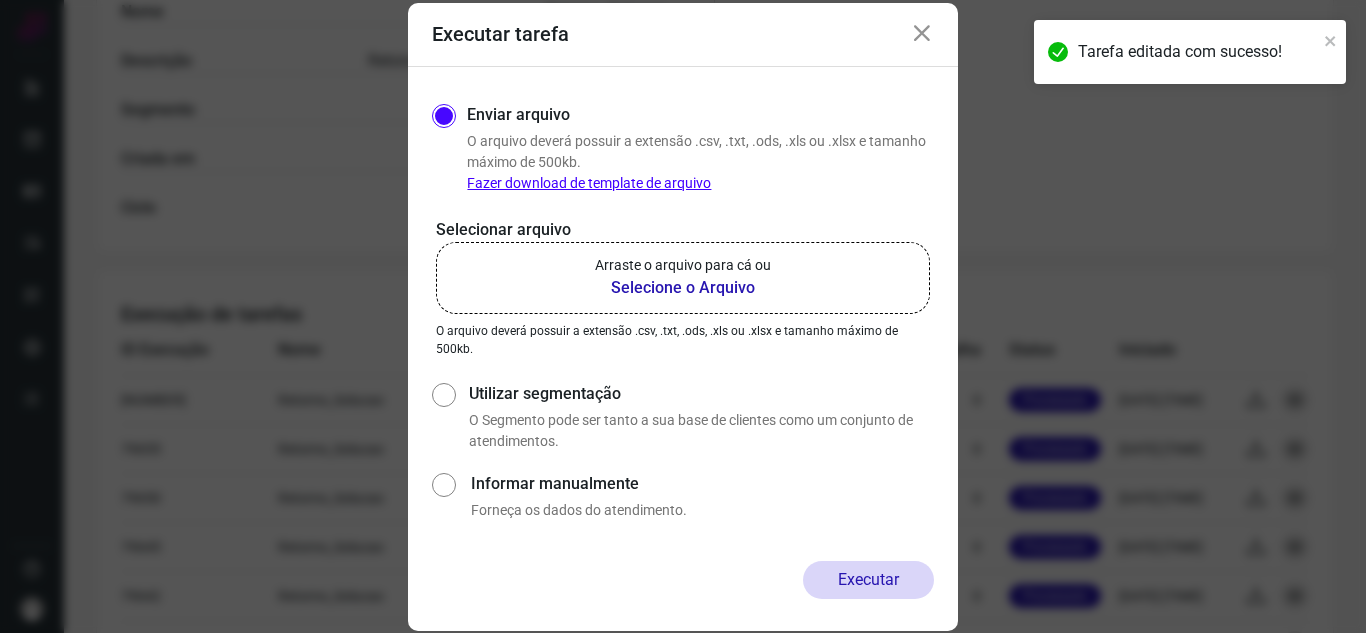 scroll, scrollTop: 554, scrollLeft: 0, axis: vertical 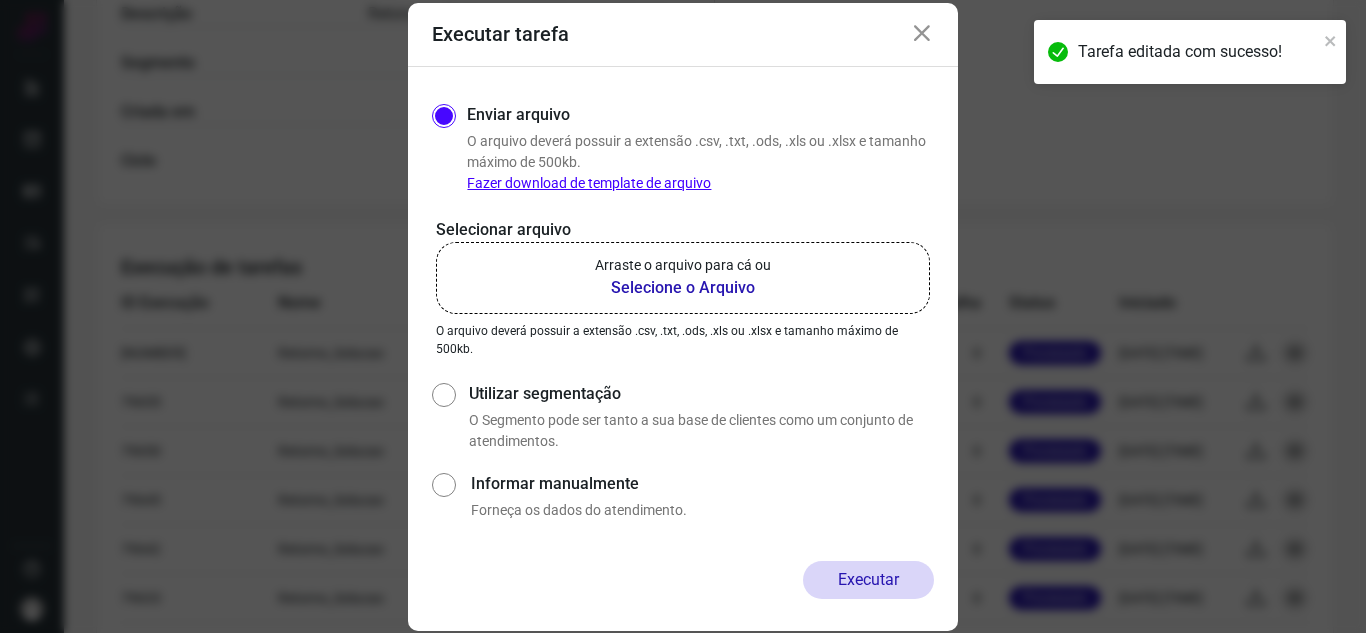 click on "Selecione o Arquivo" at bounding box center (683, 288) 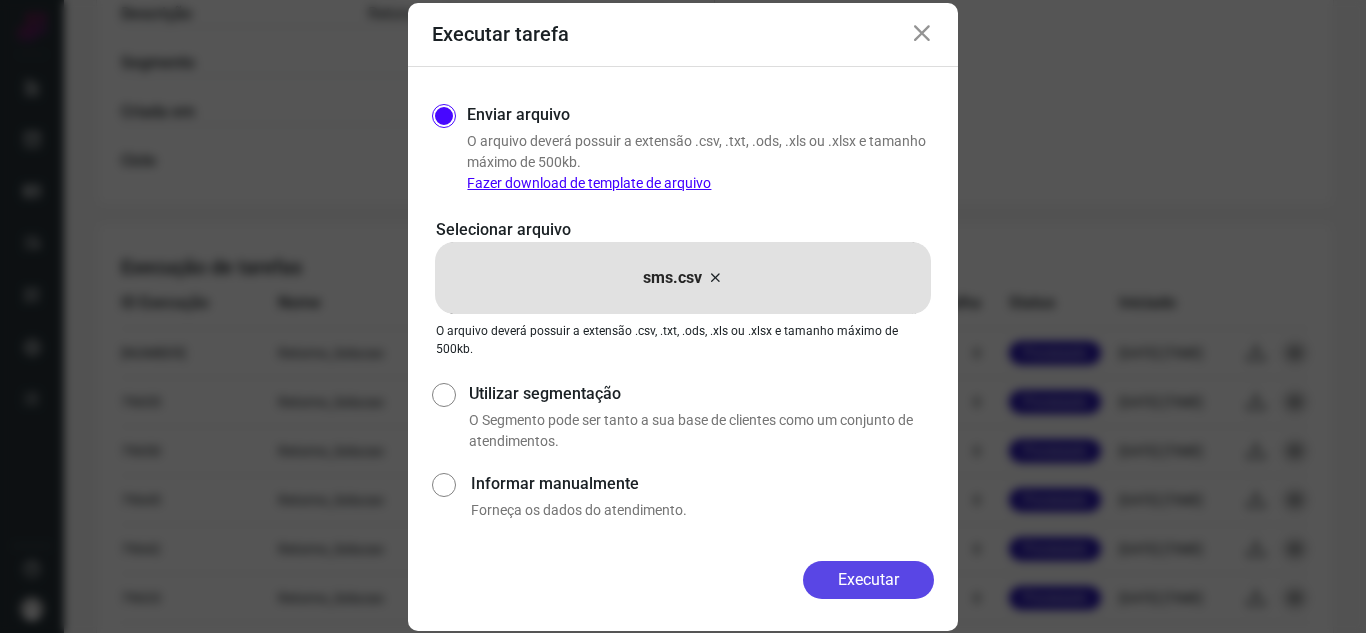 click on "Executar" at bounding box center (868, 580) 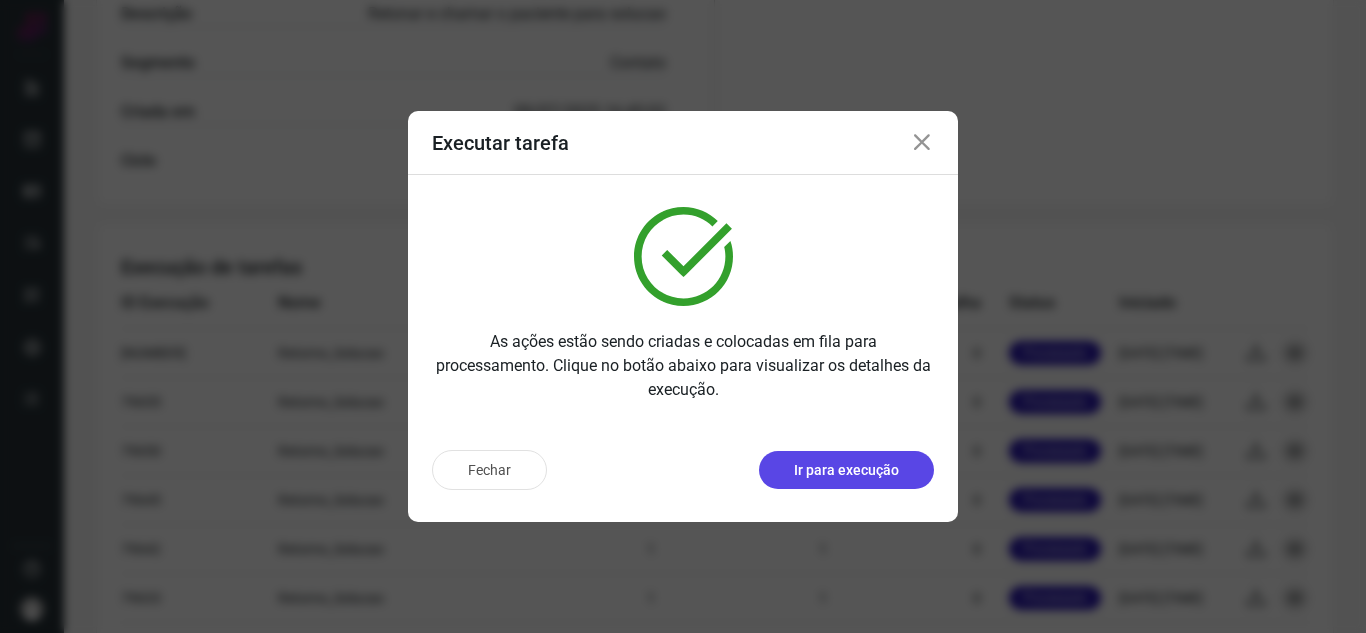 click on "Ir para execução" at bounding box center [846, 470] 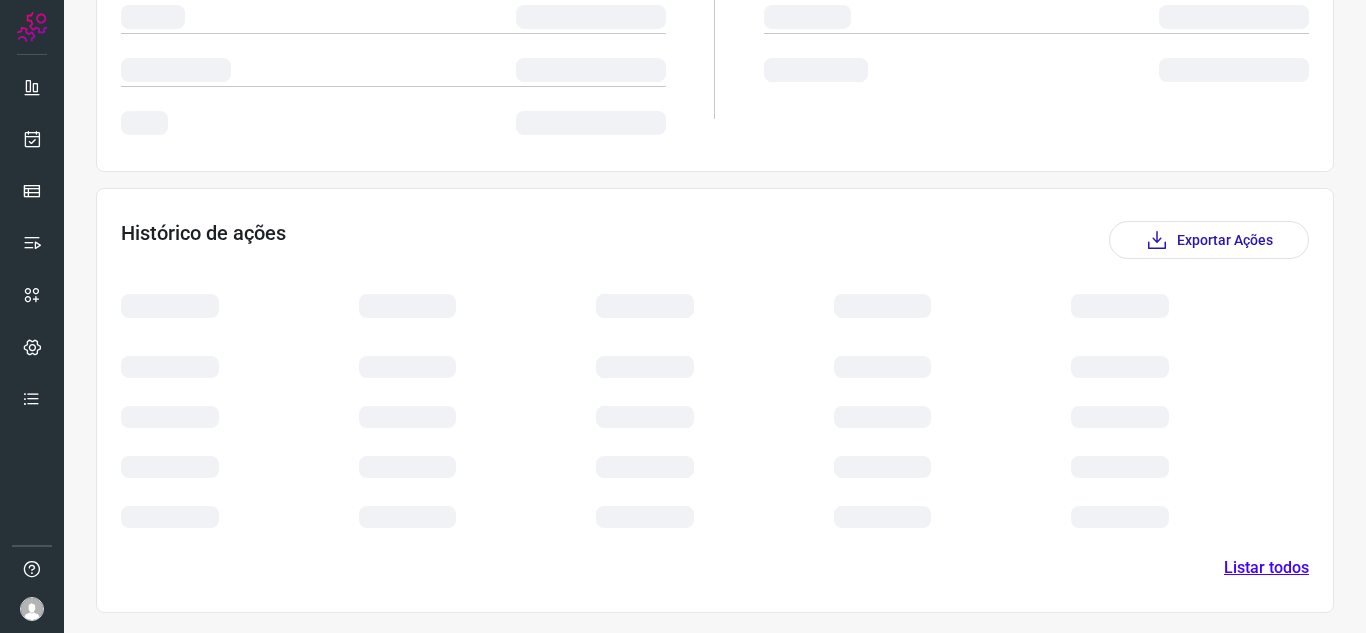 scroll, scrollTop: 241, scrollLeft: 0, axis: vertical 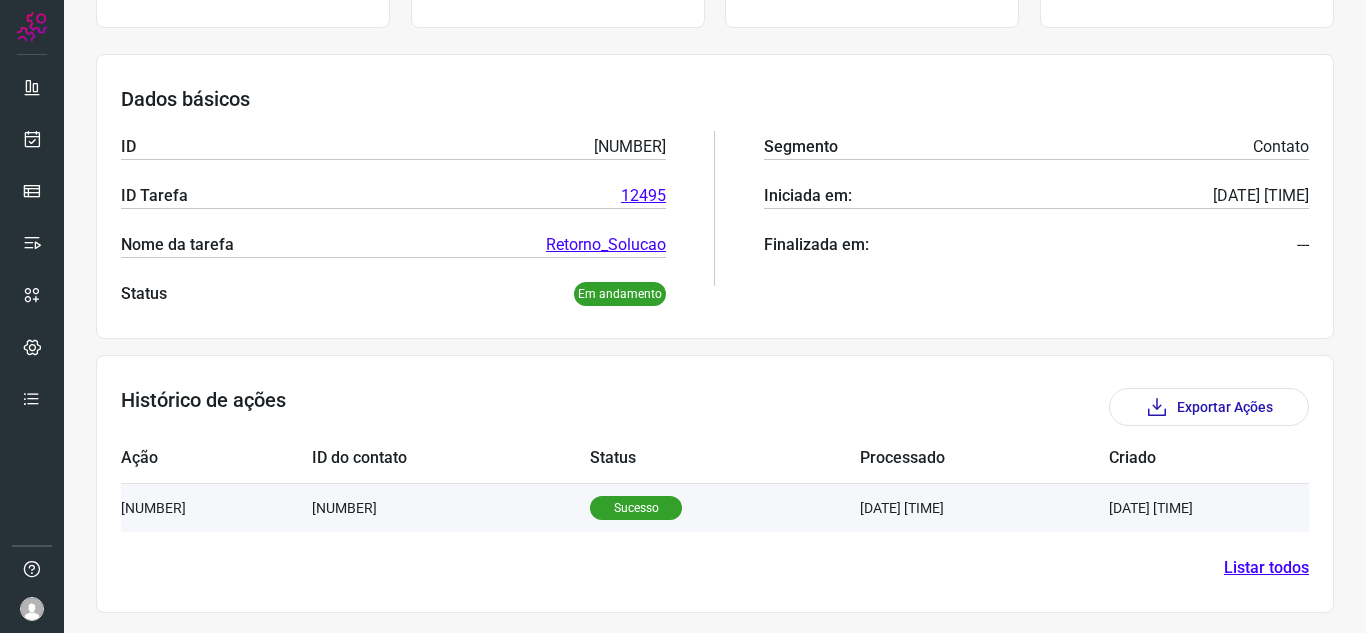 click on "[DATE] [TIME]" at bounding box center (984, 507) 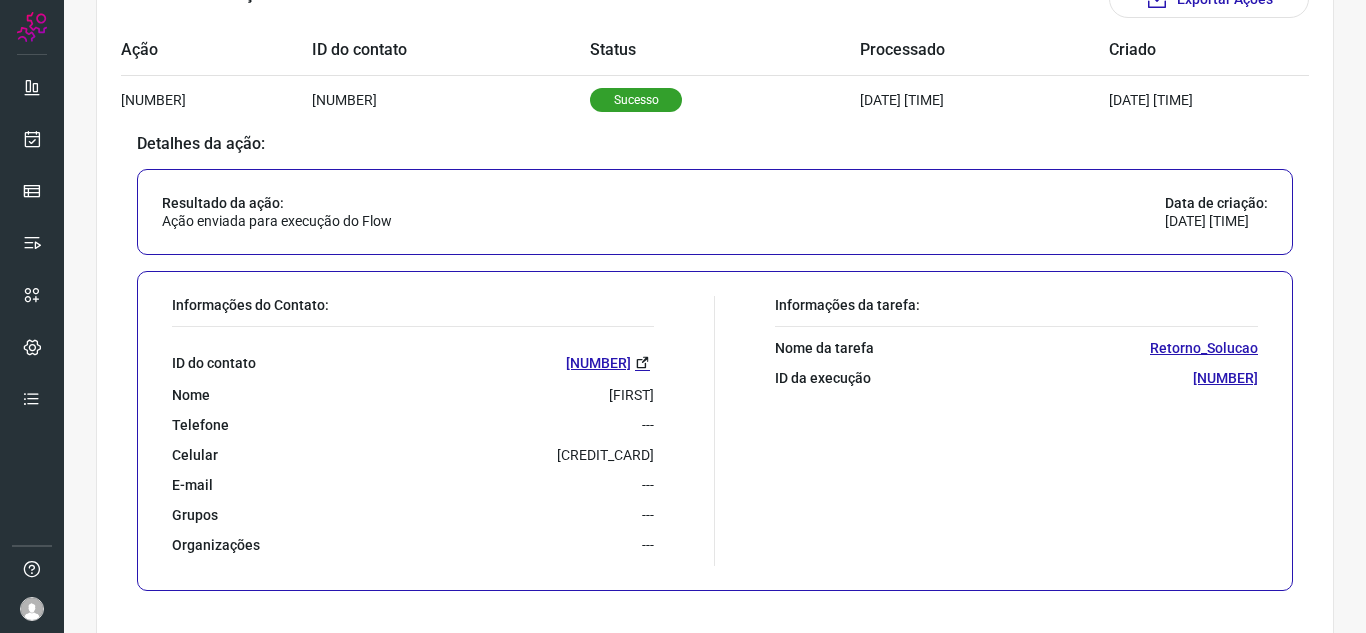 scroll, scrollTop: 726, scrollLeft: 0, axis: vertical 